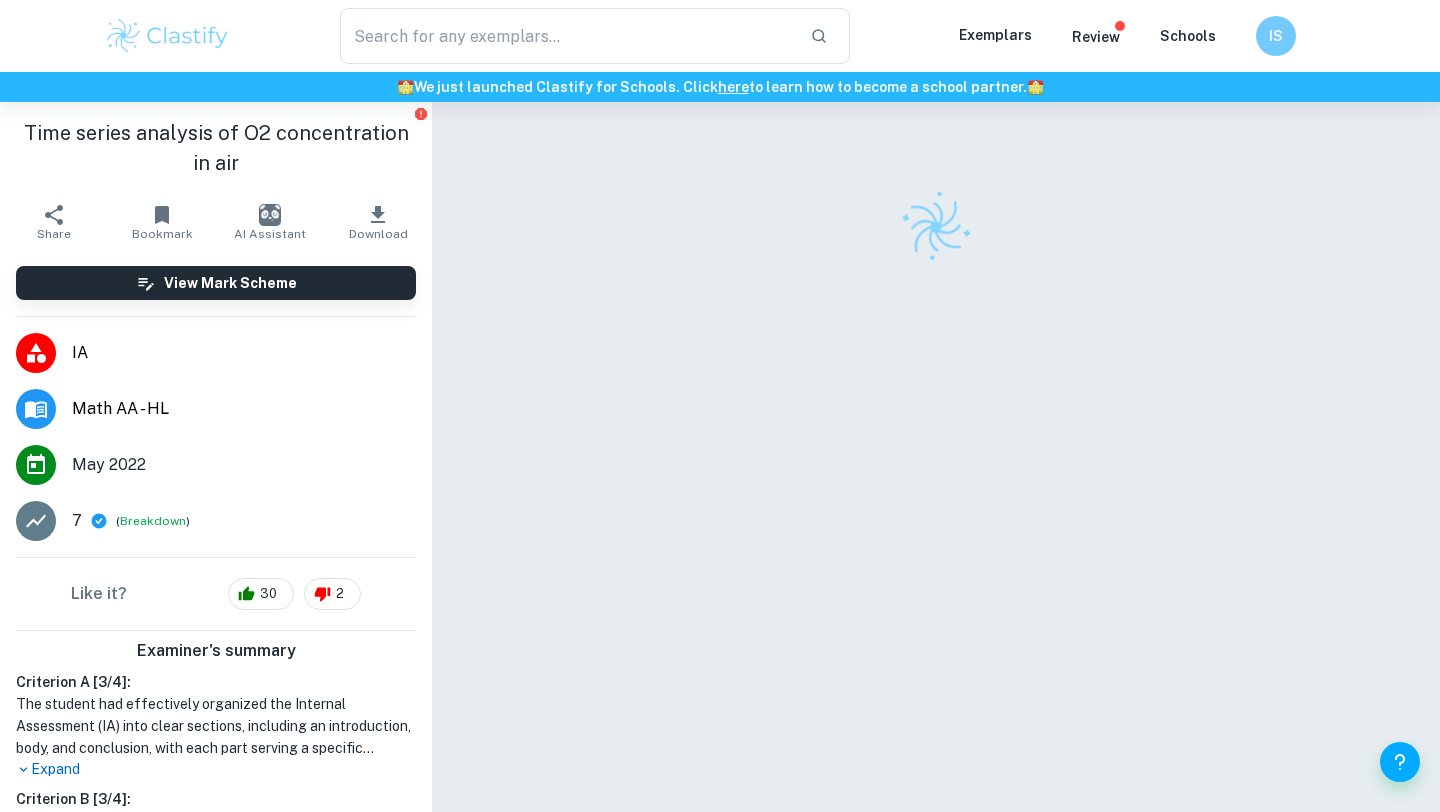 scroll, scrollTop: 102, scrollLeft: 0, axis: vertical 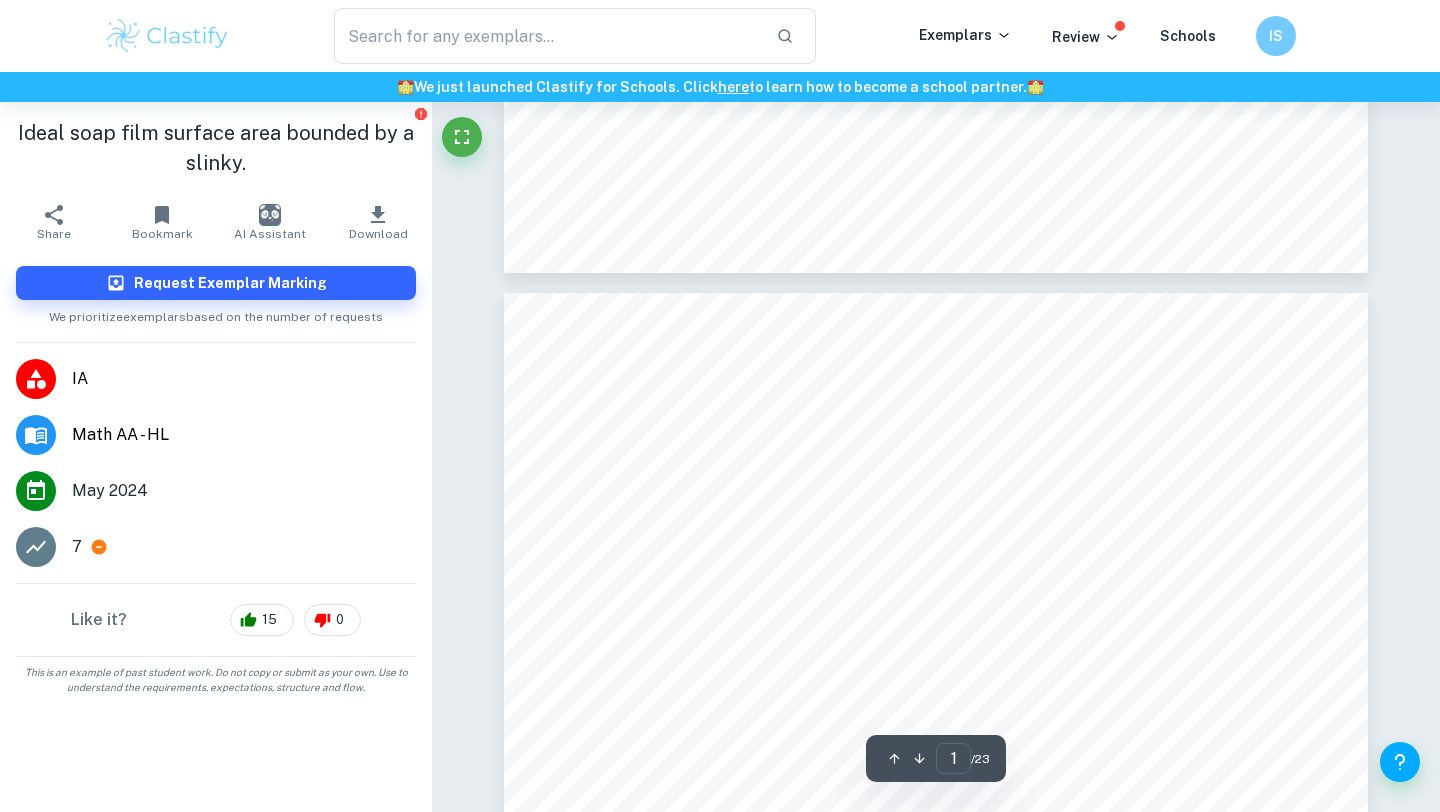 type on "2" 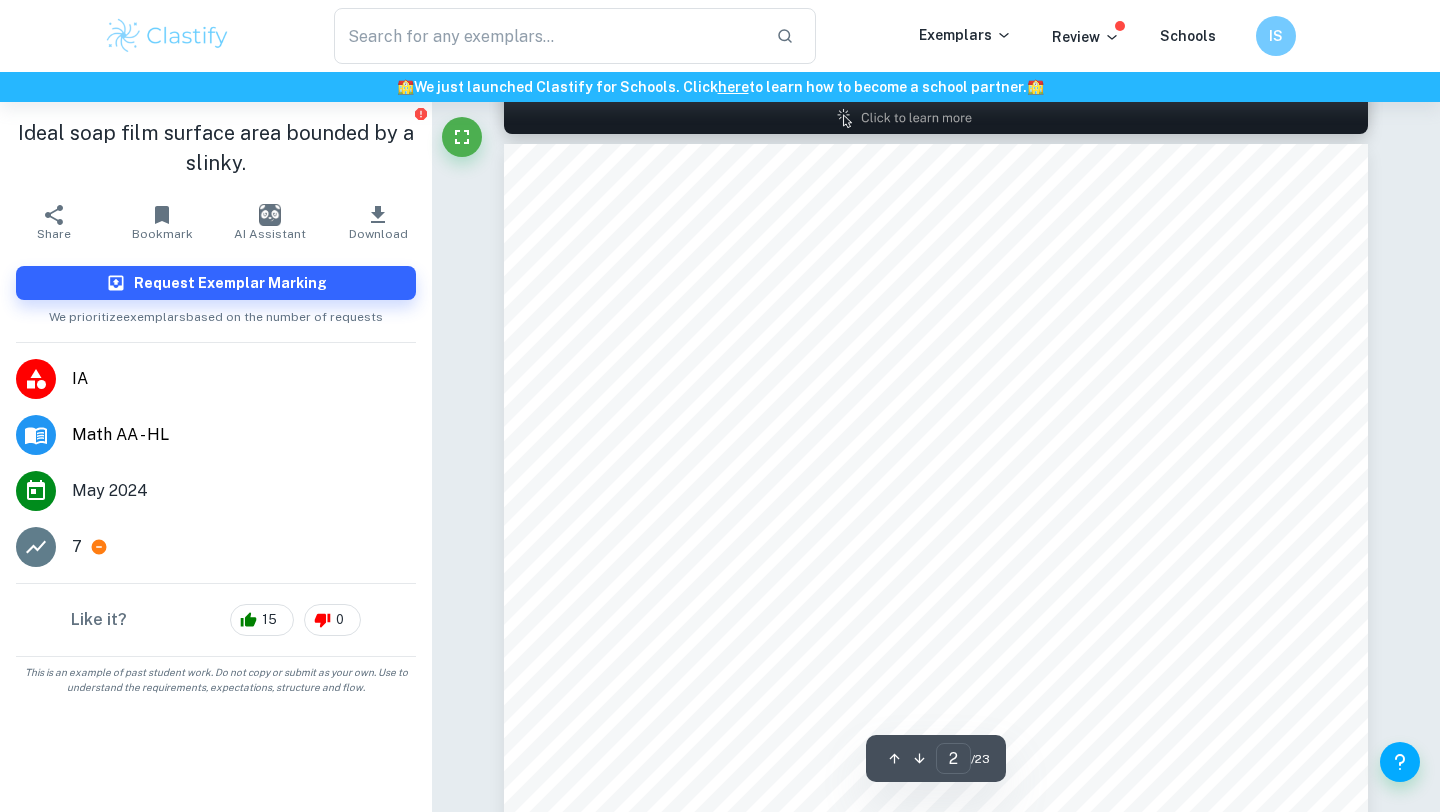 scroll, scrollTop: 1567, scrollLeft: 0, axis: vertical 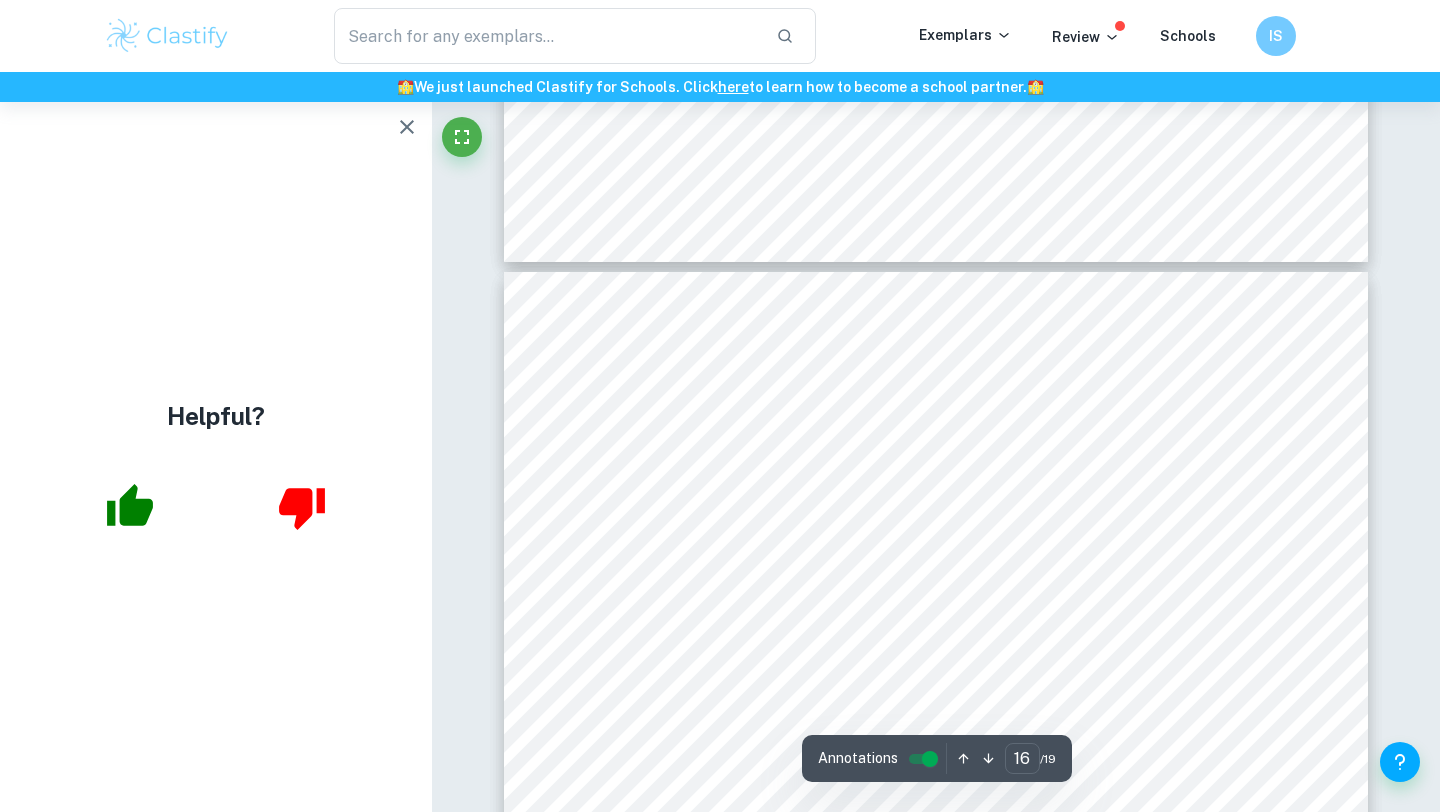 type on "15" 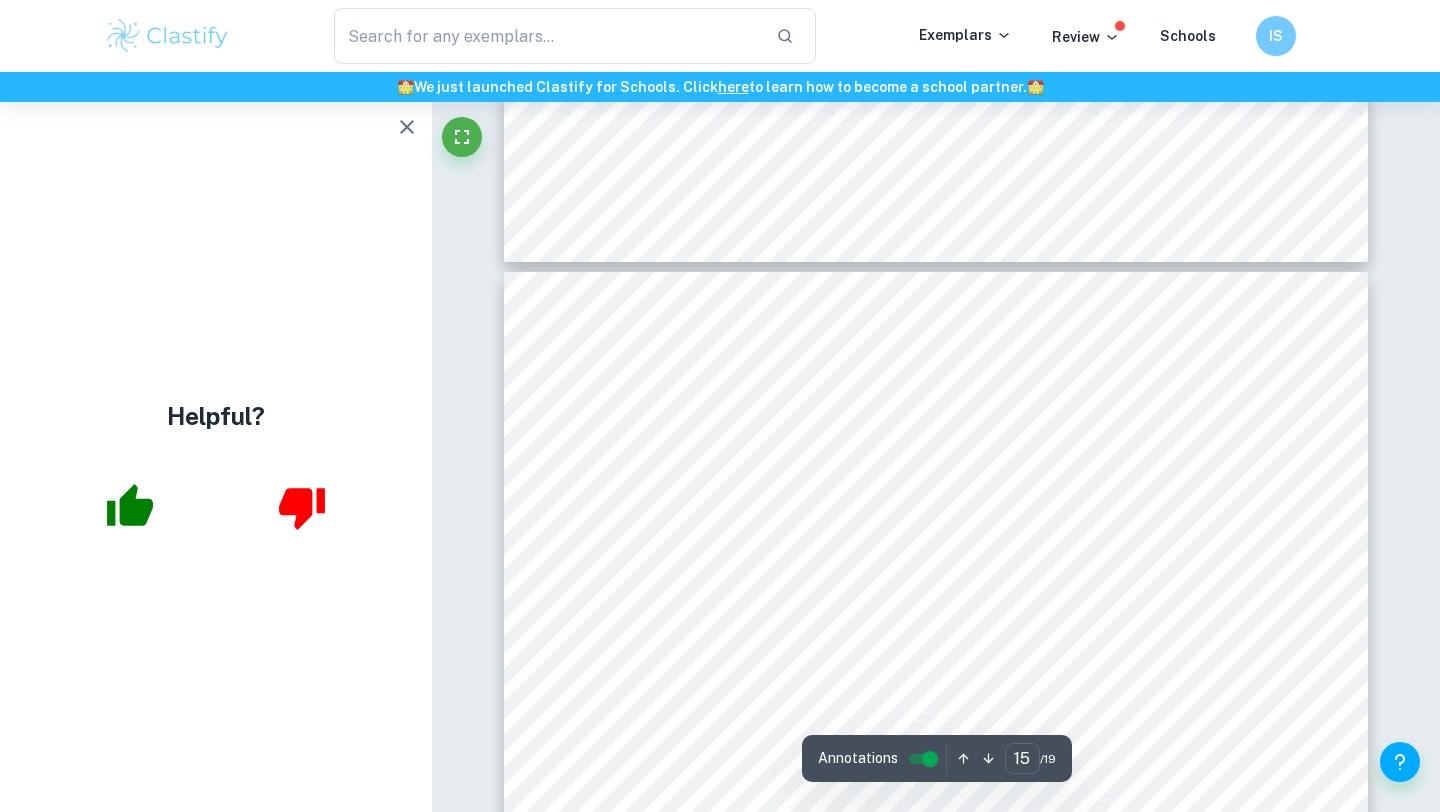 scroll, scrollTop: 17933, scrollLeft: 0, axis: vertical 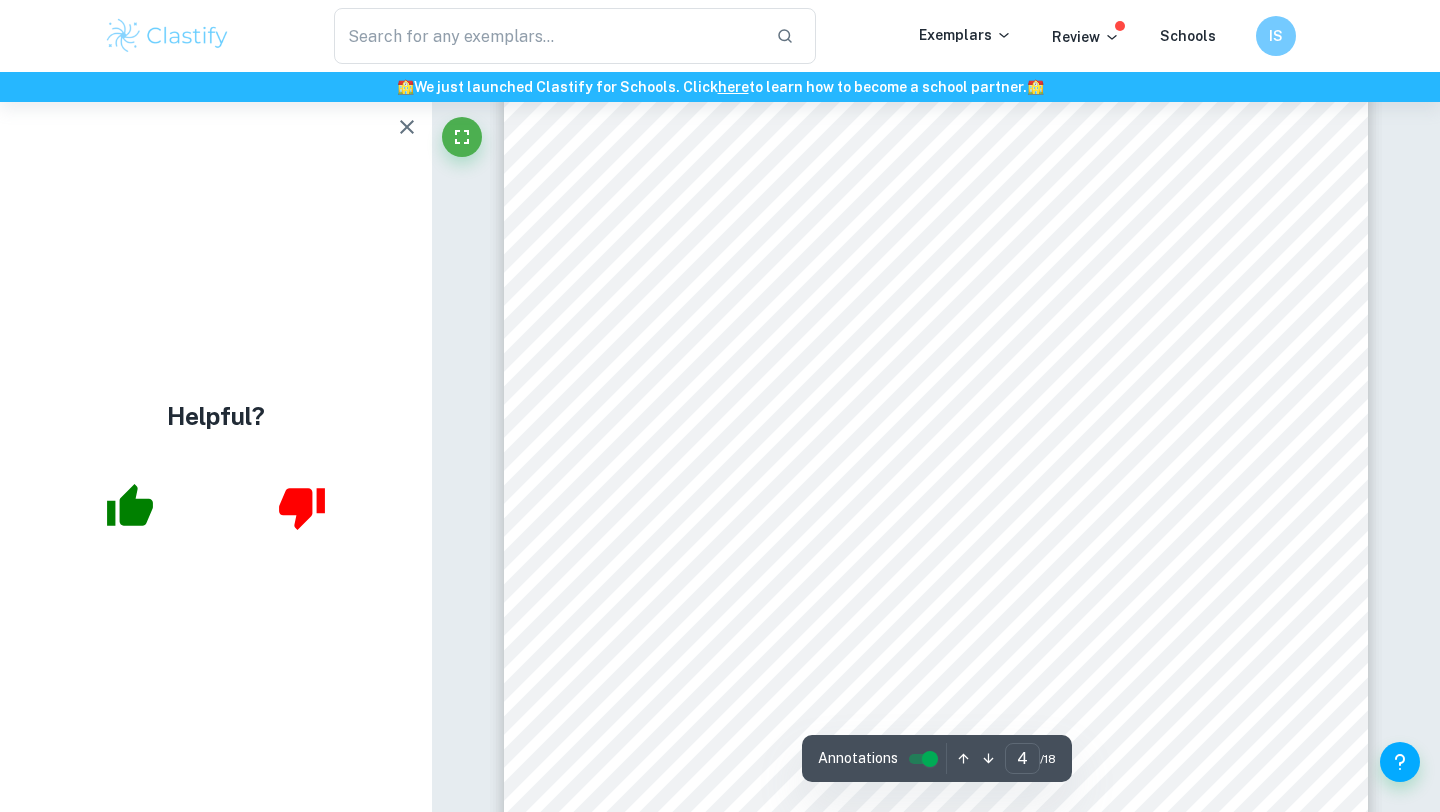 click 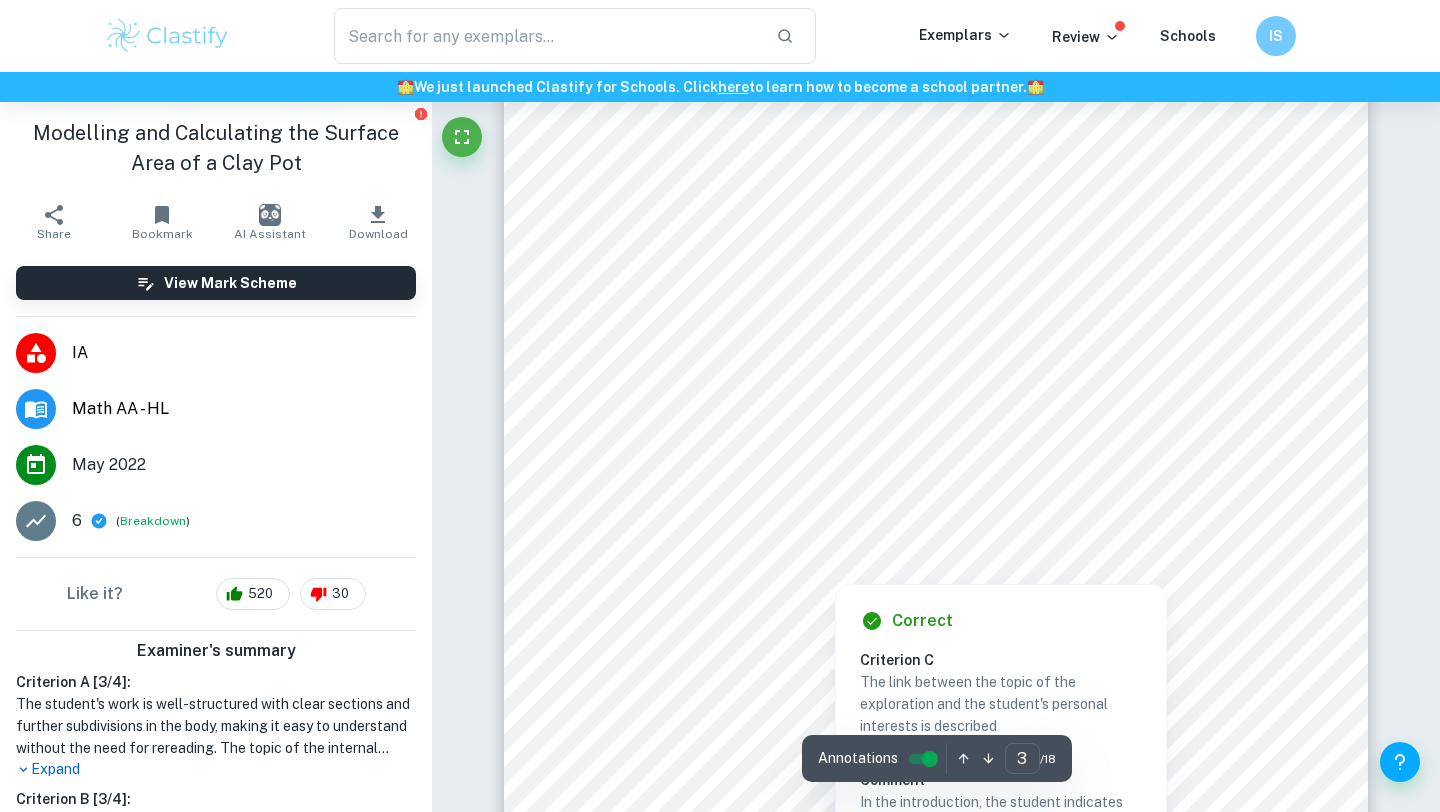 scroll, scrollTop: 2741, scrollLeft: 0, axis: vertical 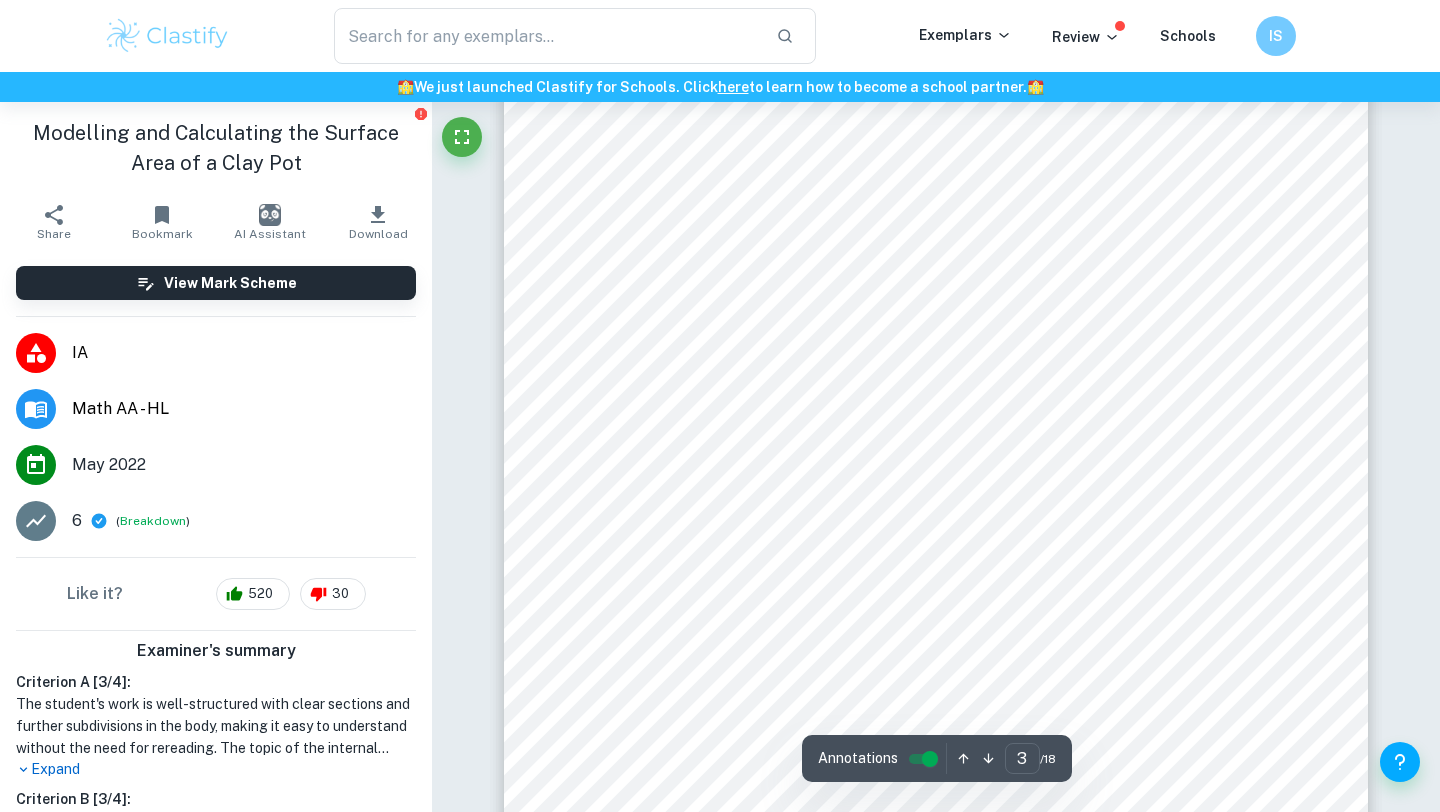 click on "3 Introduction: I recently headed down to my local Souq and bought a small clay plot to place in my room. Important in our culture due to its usage for food, usually dates, and water storage, I was hoping to utilise the pot as a flower vase. The pots traditionally come unpainted as shown in figure 1 to the right, hence I wanted to try something new with it. I enjoy painting, often using oil paints on canvas, but since oil paint is not the best medium to use on clay, I thought I’d try out a new technique that was trending on social media called an “acrylic pour”. This technique entails pouring a volume of acrylic paint mixed with thinning medium over the surface to be painted and letting the excess drip off. Whilst researching the specifics of this technique, it became apparent that it is an easy one to replicate, the only difficulty being getting the amount of paint mixture correct (Voorhies). The aim of this exploration is to find the surface area of the every 4cm 2   revolution (Lumenlearning).   0" at bounding box center (936, 594) 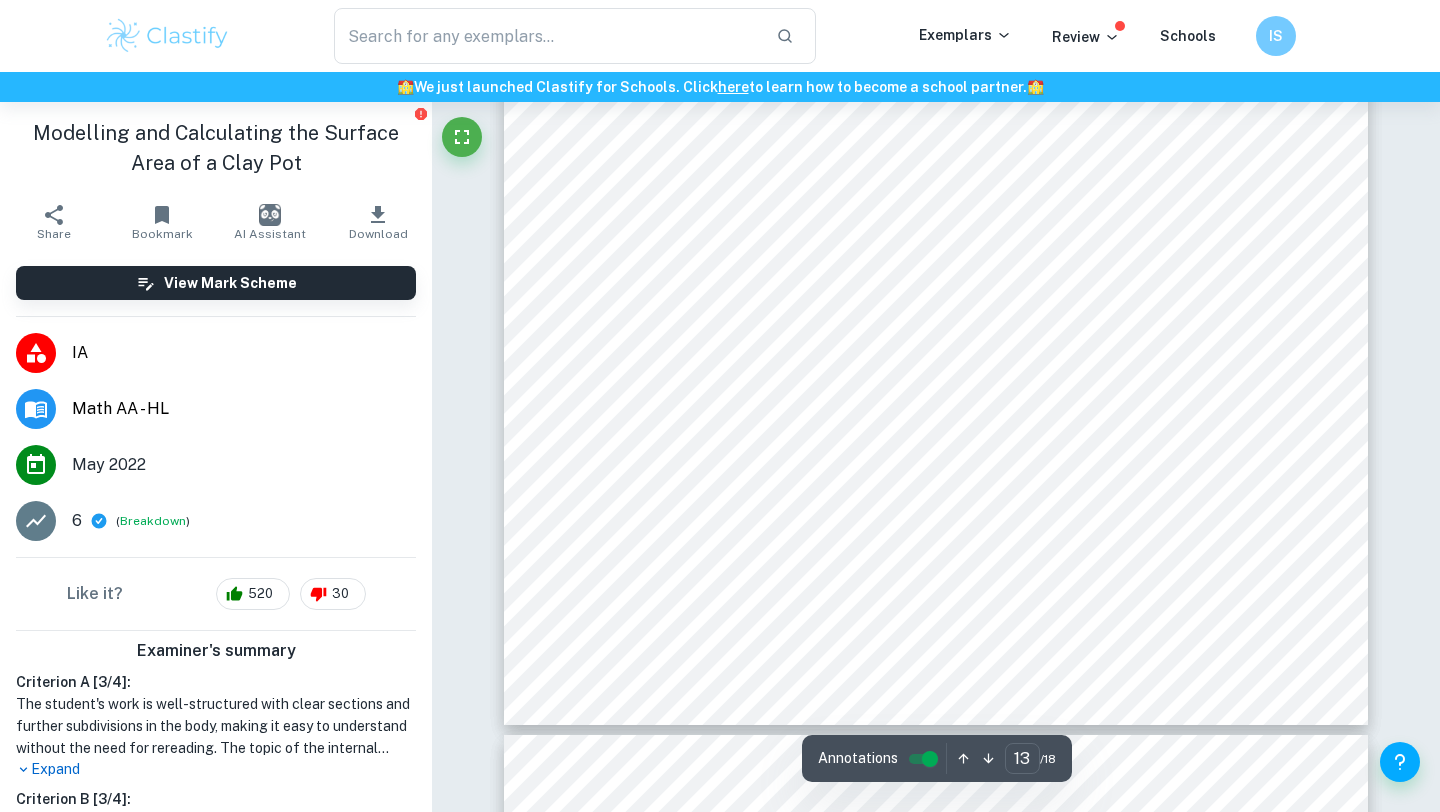 scroll, scrollTop: 15541, scrollLeft: 0, axis: vertical 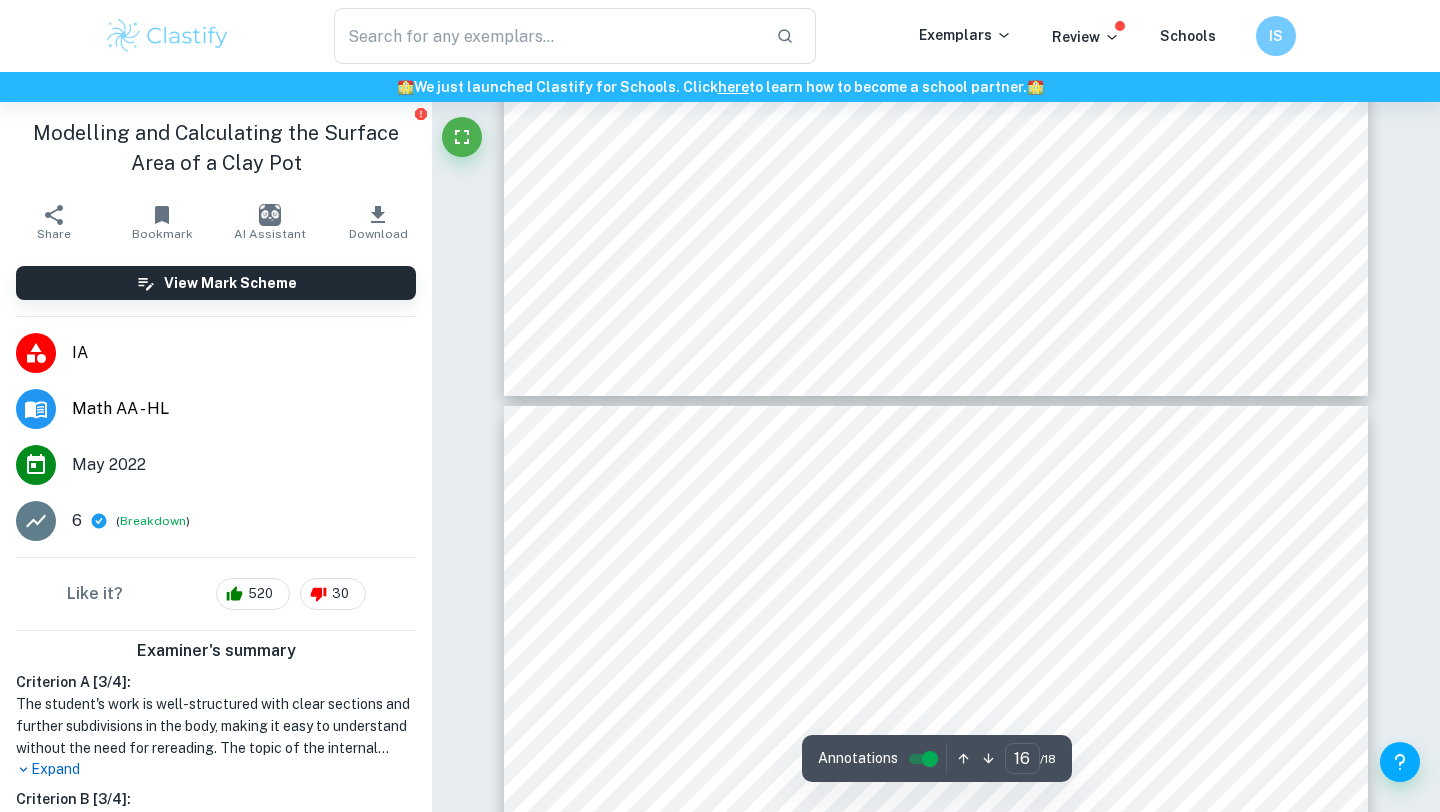type on "17" 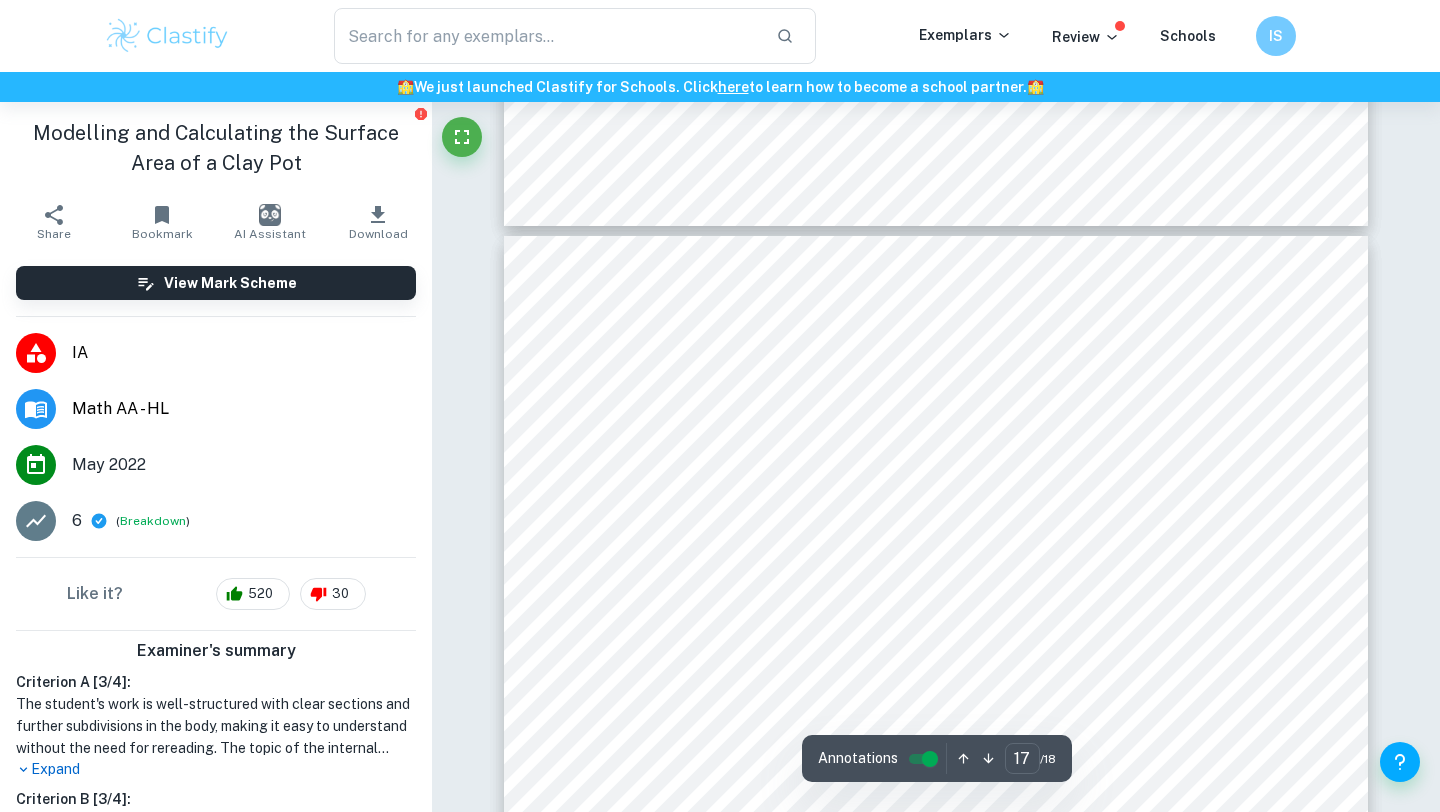 scroll, scrollTop: 19743, scrollLeft: 0, axis: vertical 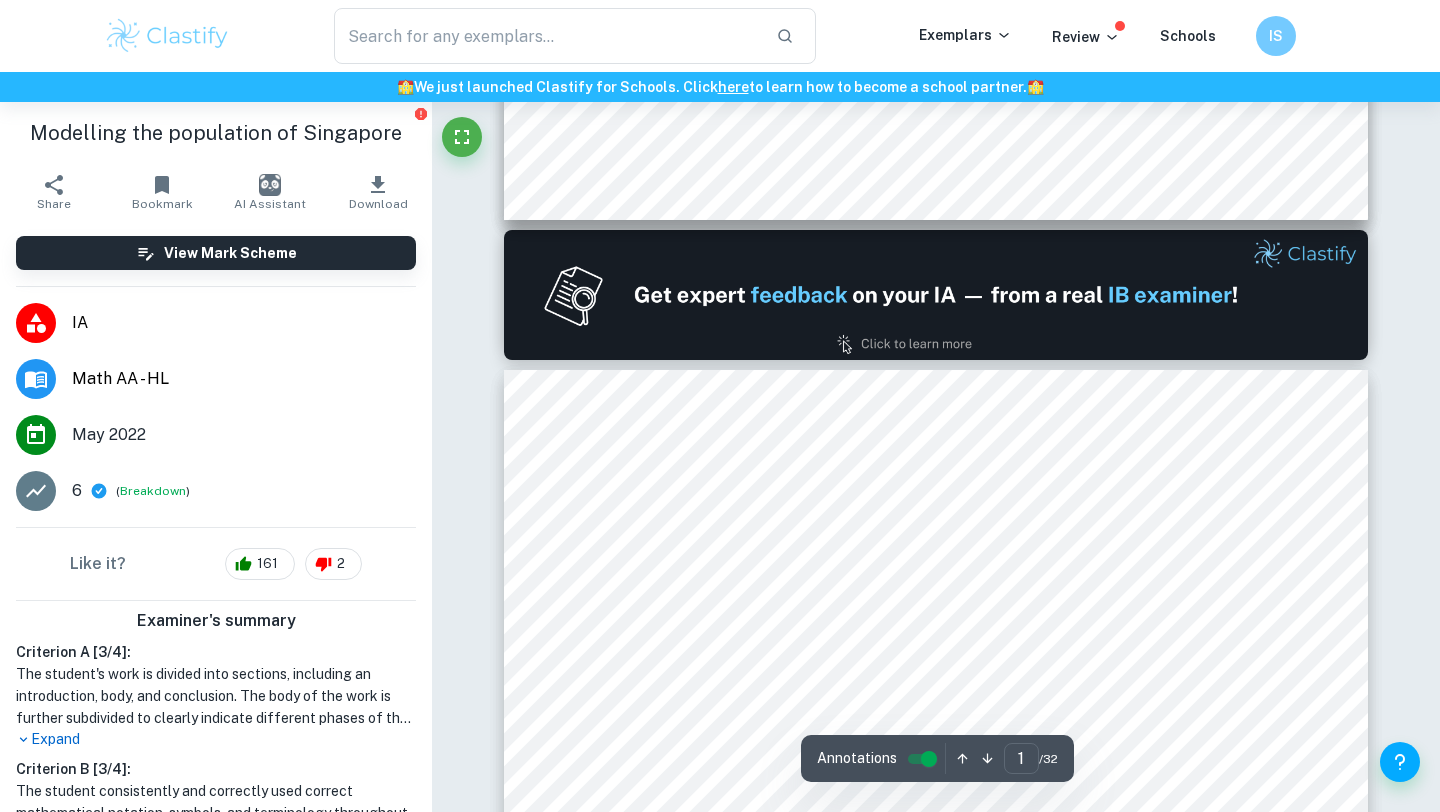 type on "2" 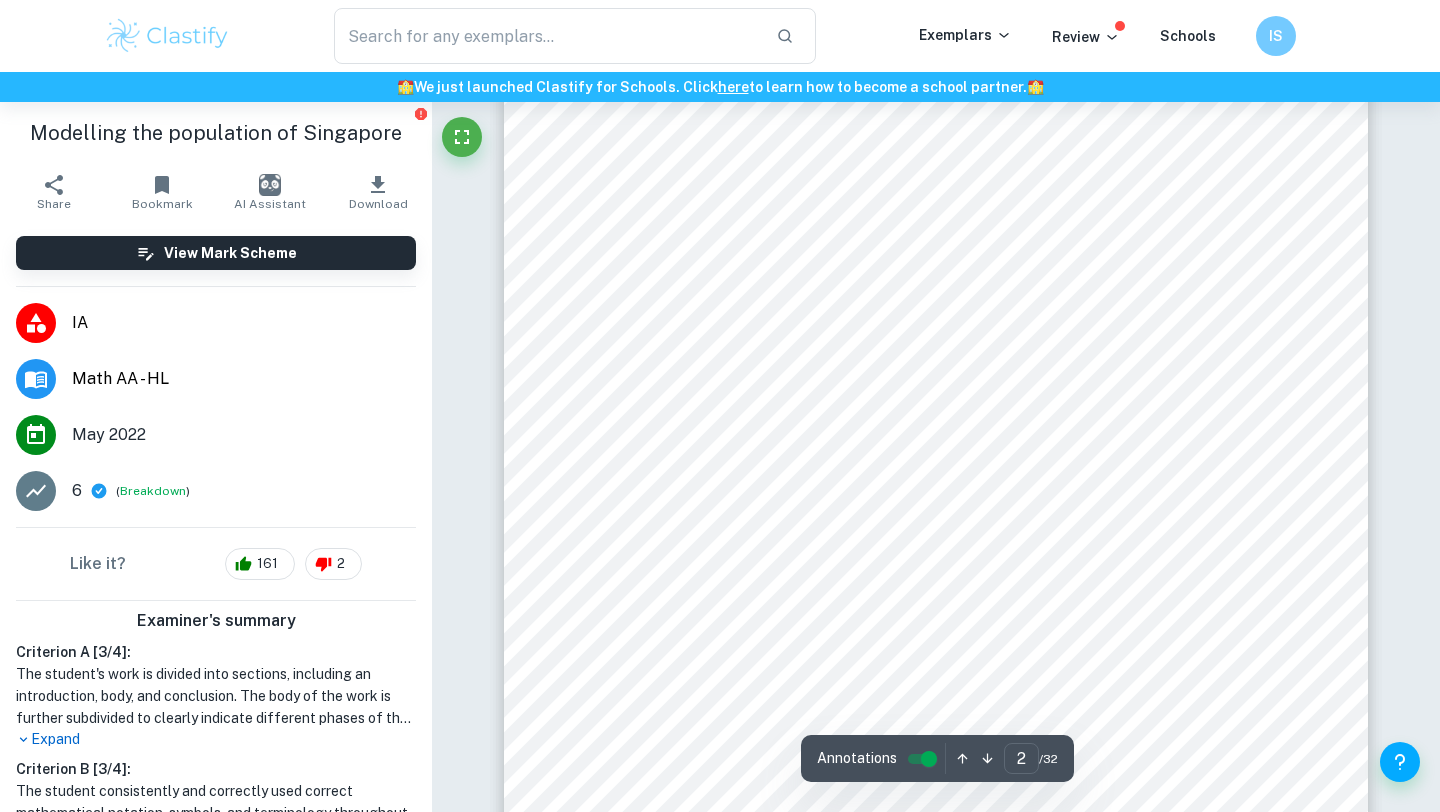 scroll, scrollTop: 1768, scrollLeft: 0, axis: vertical 